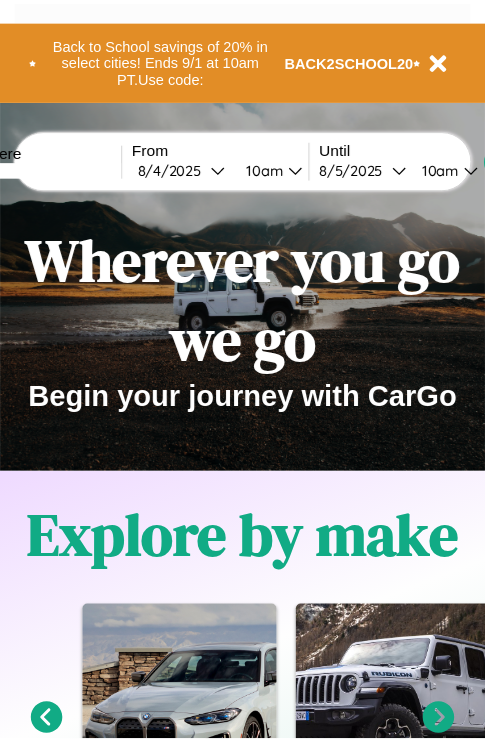 scroll, scrollTop: 0, scrollLeft: 0, axis: both 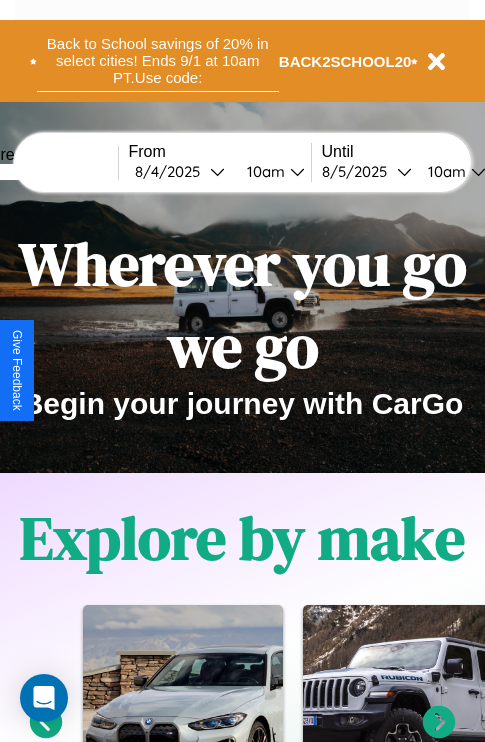 click on "Back to School savings of 20% in select cities! Ends 9/1 at 10am PT.  Use code:" at bounding box center [158, 61] 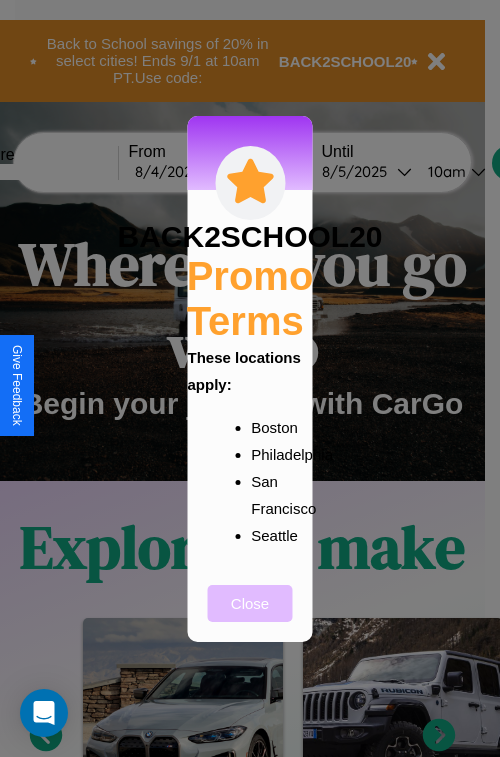 click on "Close" at bounding box center [250, 603] 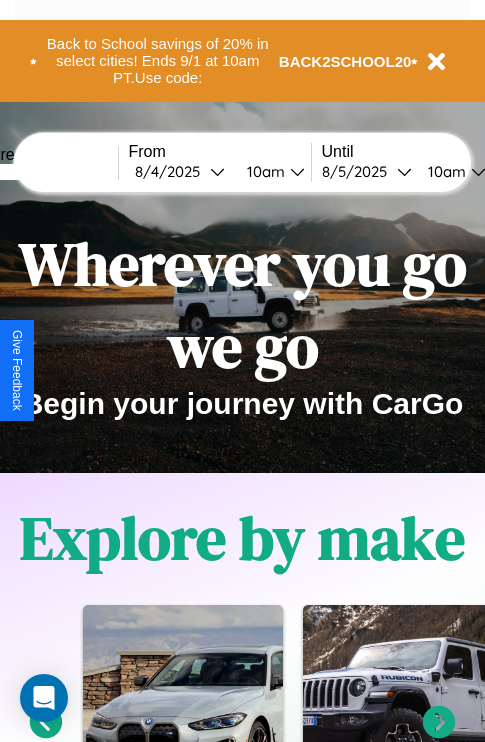 click at bounding box center [43, 172] 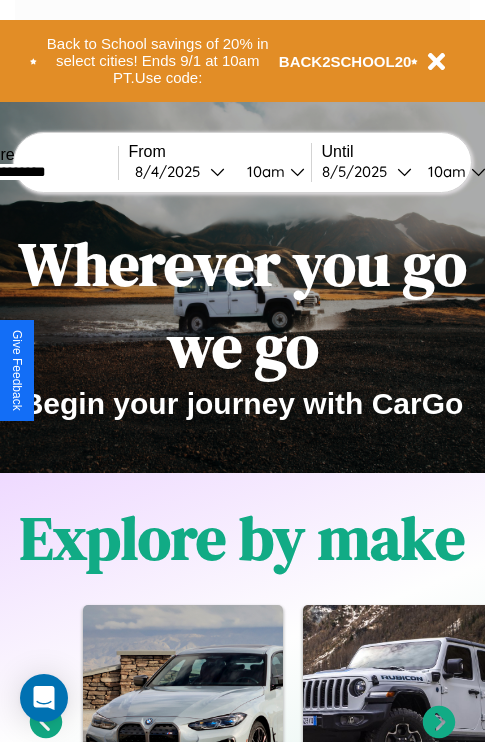 type on "**********" 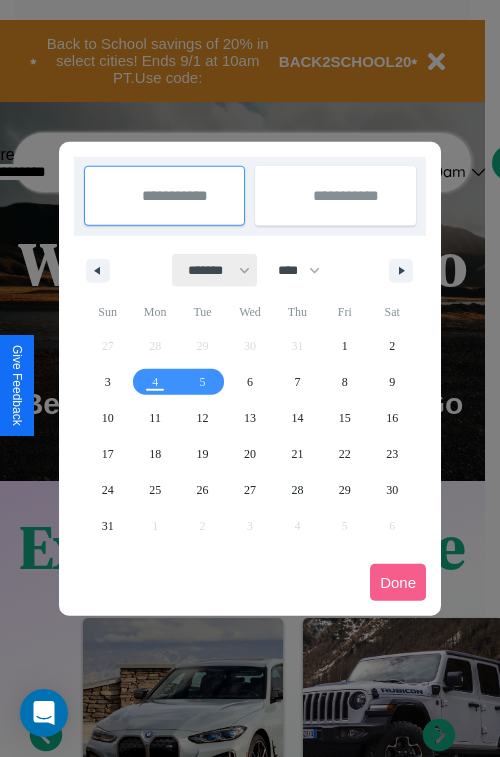 click on "******* ******** ***** ***** *** **** **** ****** ********* ******* ******** ********" at bounding box center (215, 270) 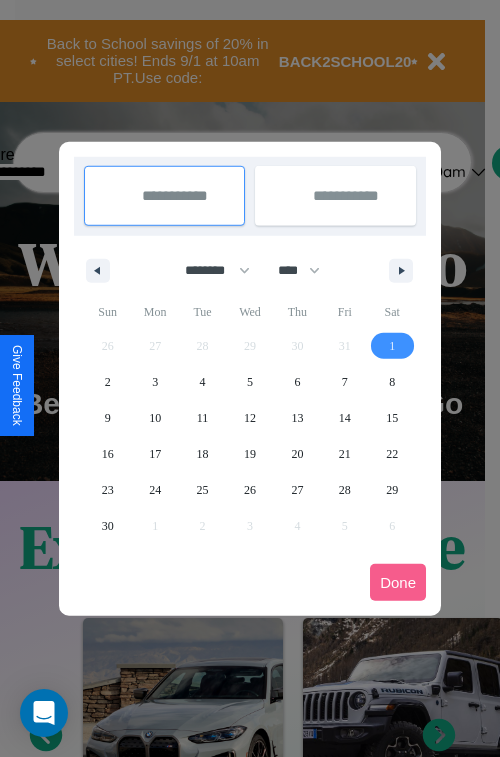 click on "1" at bounding box center [392, 346] 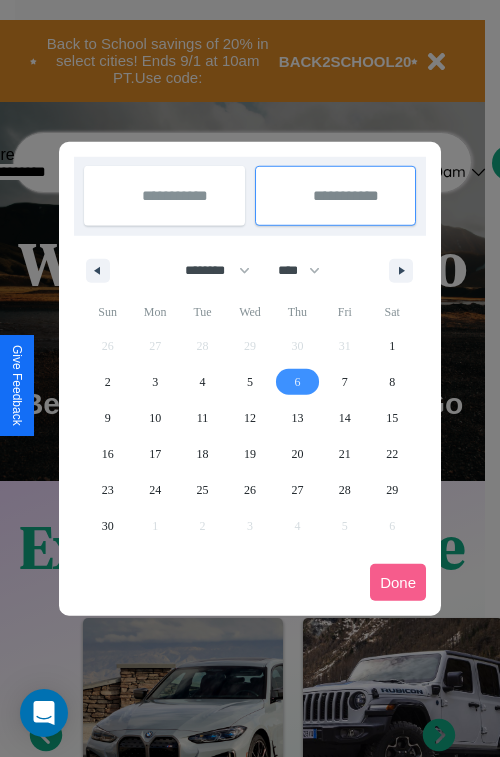 click on "6" at bounding box center (297, 382) 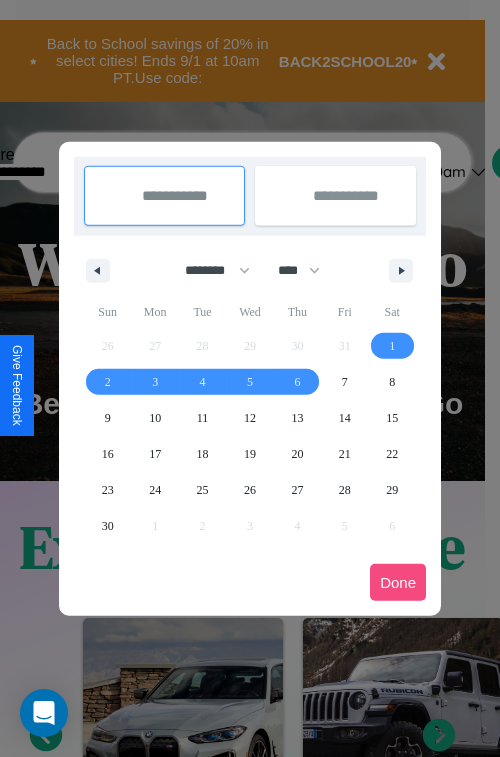 click on "Done" at bounding box center [398, 582] 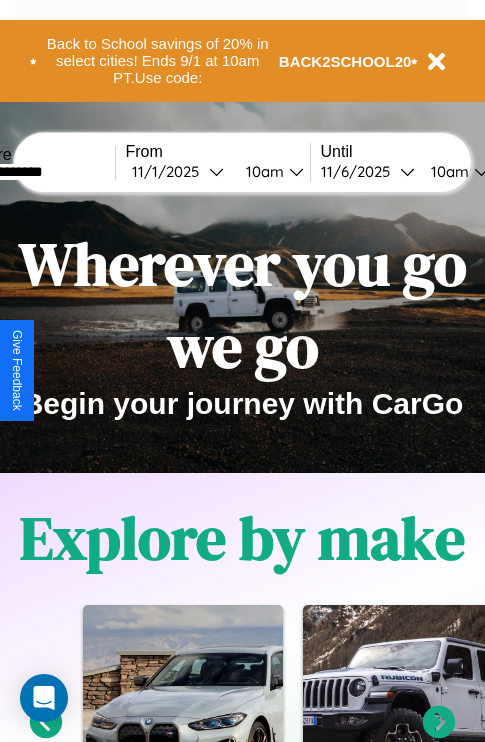 scroll, scrollTop: 0, scrollLeft: 70, axis: horizontal 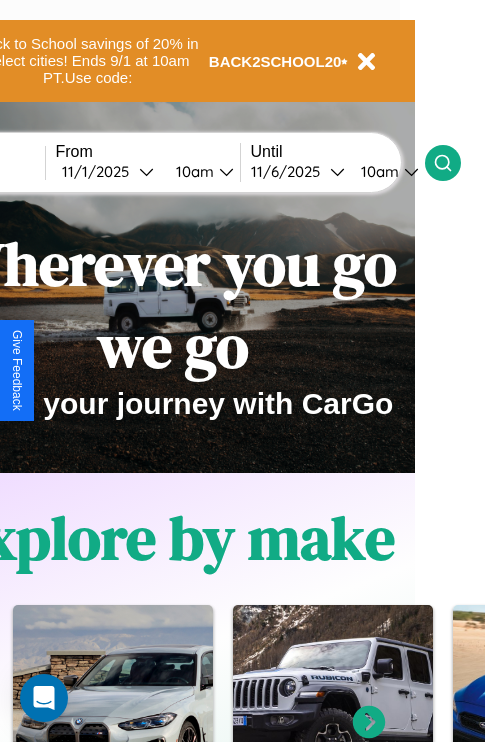 click 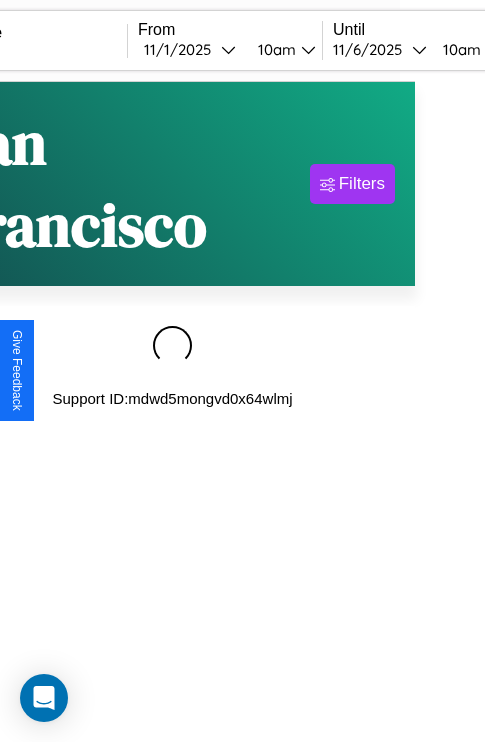 scroll, scrollTop: 0, scrollLeft: 0, axis: both 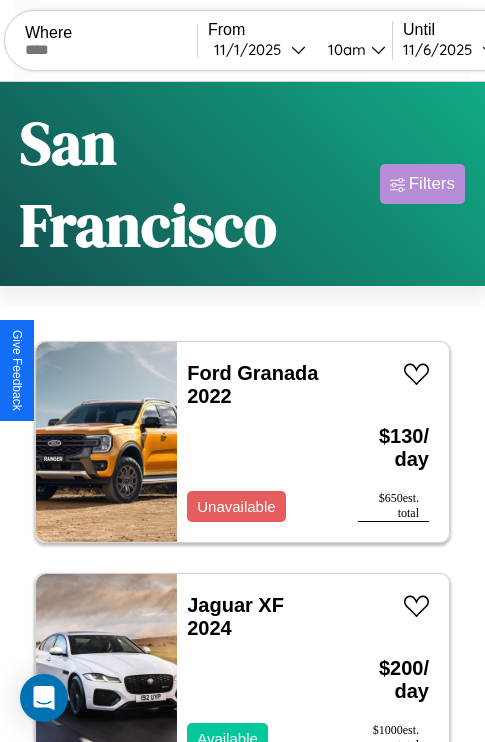 click on "Filters" at bounding box center (432, 184) 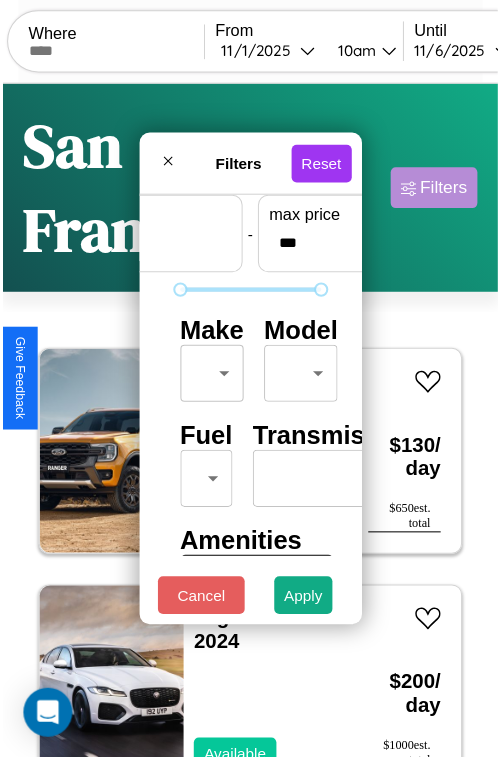 scroll, scrollTop: 59, scrollLeft: 0, axis: vertical 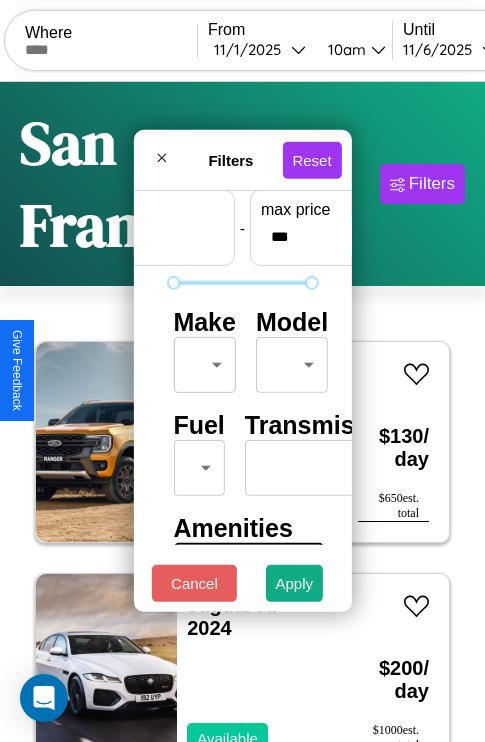 click on "CarGo Where From 11 / 1 / 2025 10am Until 11 / 6 / 2025 10am Become a Host Login Sign Up San Francisco Filters 29  cars in this area These cars can be picked up in this city. Ford   Granada   2022 Unavailable $ 130  / day $ 650  est. total Jaguar   XF   2024 Available $ 200  / day $ 1000  est. total GMC   Magna Van   2017 Available $ 150  / day $ 750  est. total Chrysler   Daytona   2023 Available $ 100  / day $ 500  est. total Jeep   Renegade   2020 Available $ 130  / day $ 650  est. total Lincoln   MKS   2022 Available $ 80  / day $ 400  est. total Buick   Coachbuilder   2016 Available $ 140  / day $ 700  est. total Jaguar   XJ12   2014 Available $ 170  / day $ 850  est. total Lexus   TX   2018 Available $ 180  / day $ 900  est. total Alfa Romeo   8C Competizione Spider   2018 Available $ 30  / day $ 150  est. total Kia   K4   2020 Available $ 110  / day $ 550  est. total Bentley   Mulsanne   2014 Unavailable $ 40  / day $ 200  est. total Kia   Sorento   2016 Unavailable $ 200  / day $ 1000  est. total" at bounding box center [242, 453] 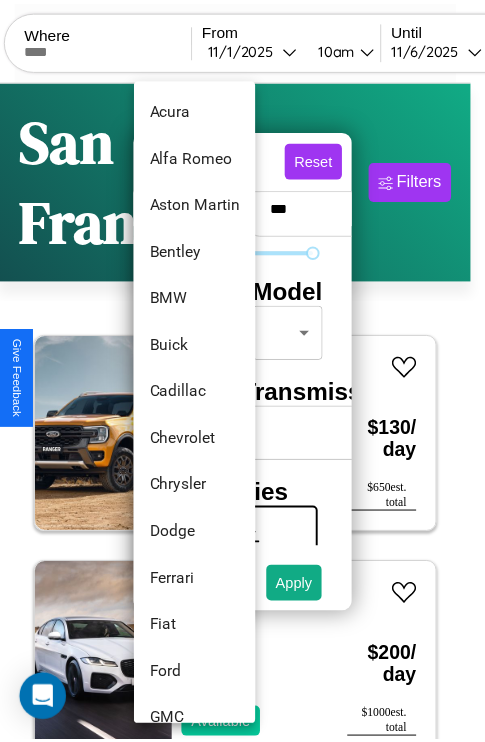 scroll, scrollTop: 182, scrollLeft: 0, axis: vertical 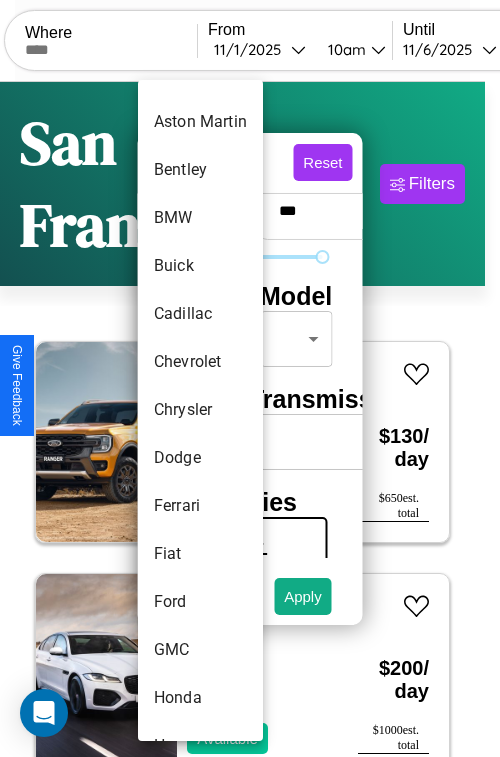 click on "Chrysler" at bounding box center [200, 410] 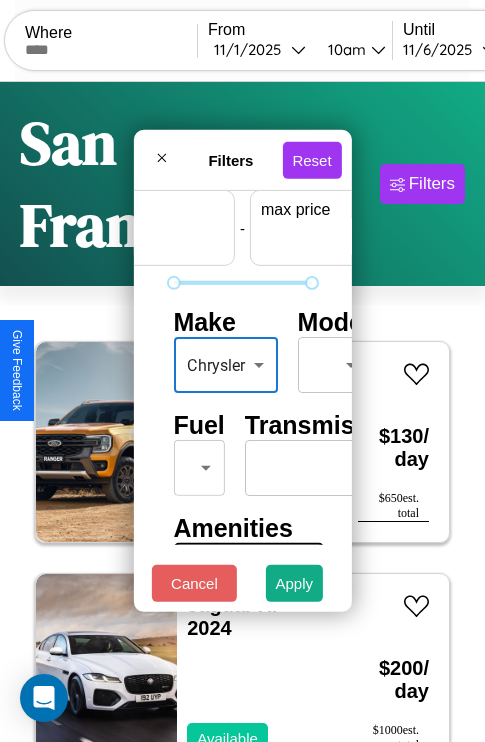 scroll, scrollTop: 59, scrollLeft: 124, axis: both 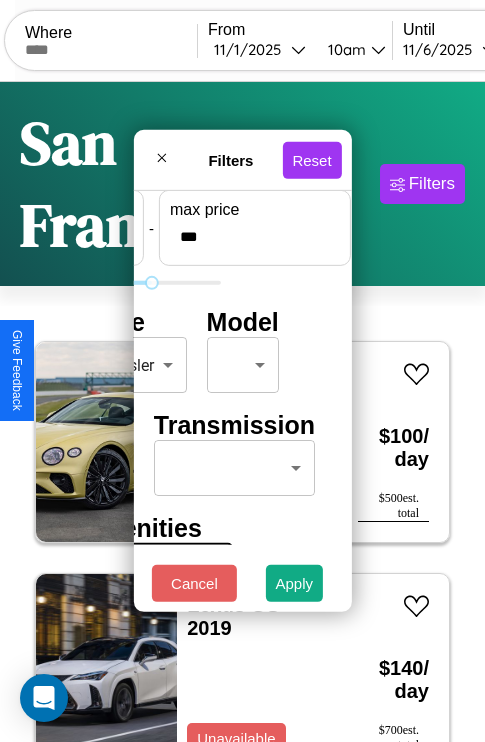type on "***" 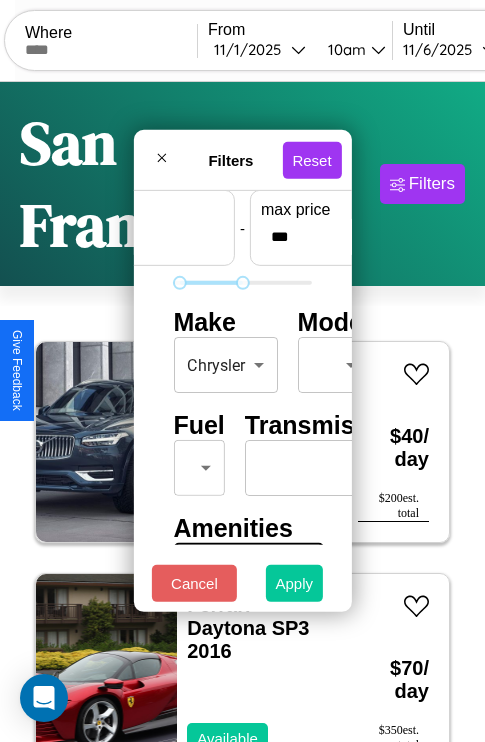 type on "**" 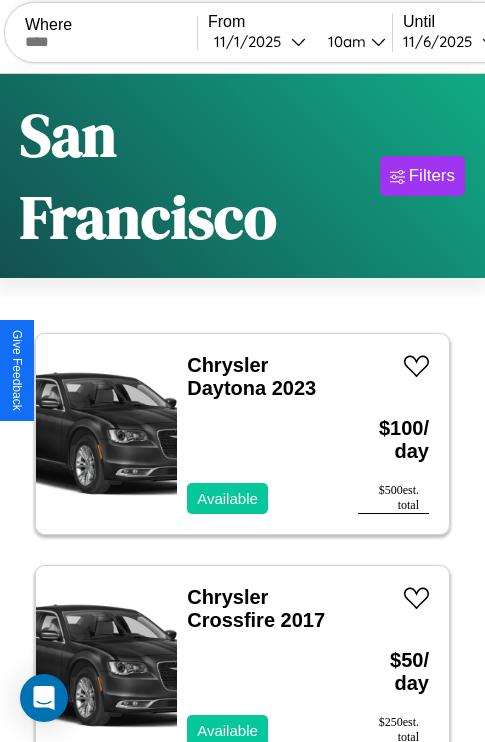 scroll, scrollTop: 177, scrollLeft: 0, axis: vertical 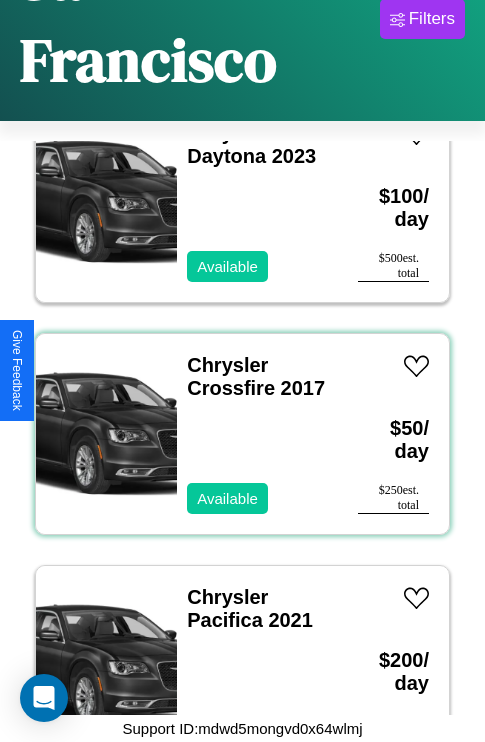 click on "Chrysler   Crossfire   2017 Available" at bounding box center [257, 434] 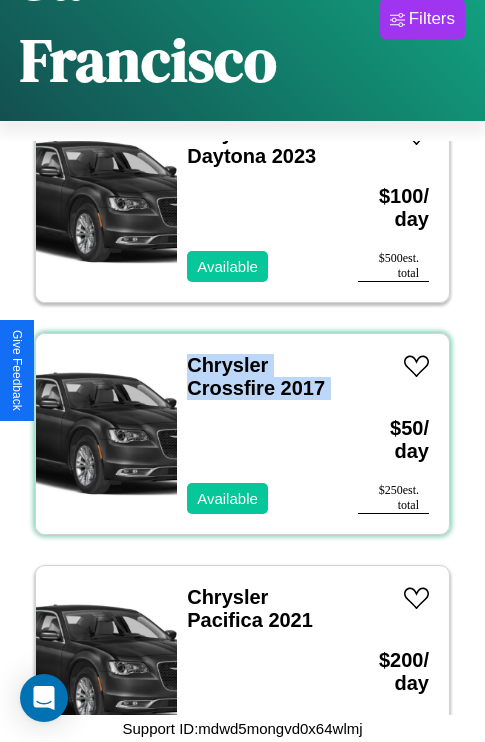 click on "Chrysler   Crossfire   2017 Available" at bounding box center [257, 434] 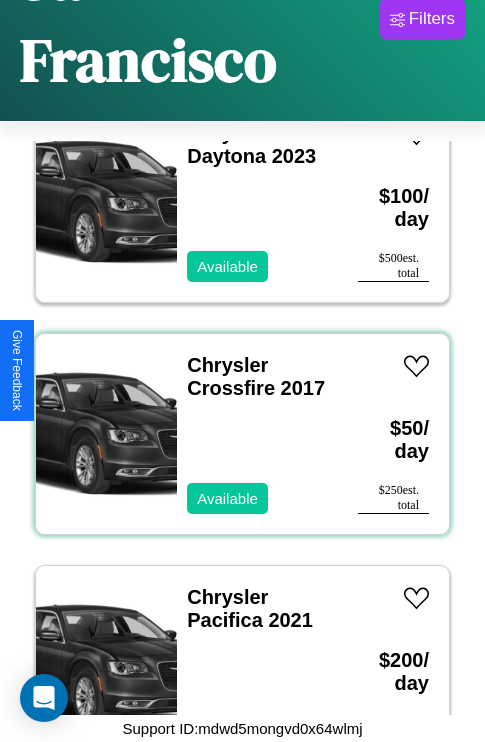 click on "Chrysler   Crossfire   2017 Available" at bounding box center (257, 434) 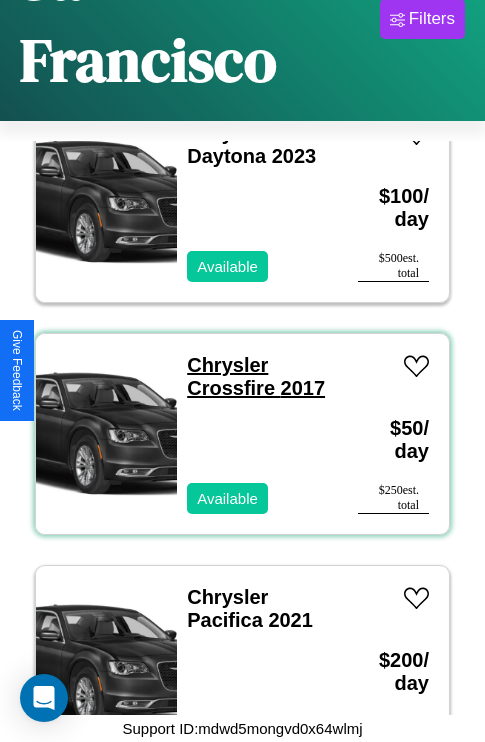 click on "Chrysler   Crossfire   2017" at bounding box center [256, 376] 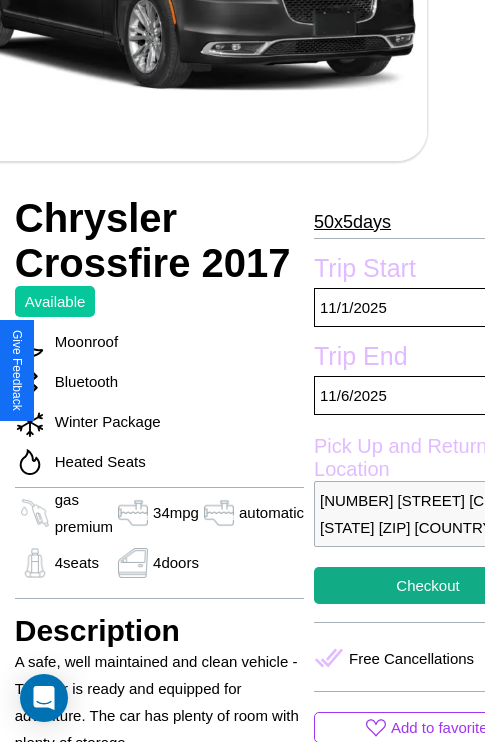scroll, scrollTop: 526, scrollLeft: 107, axis: both 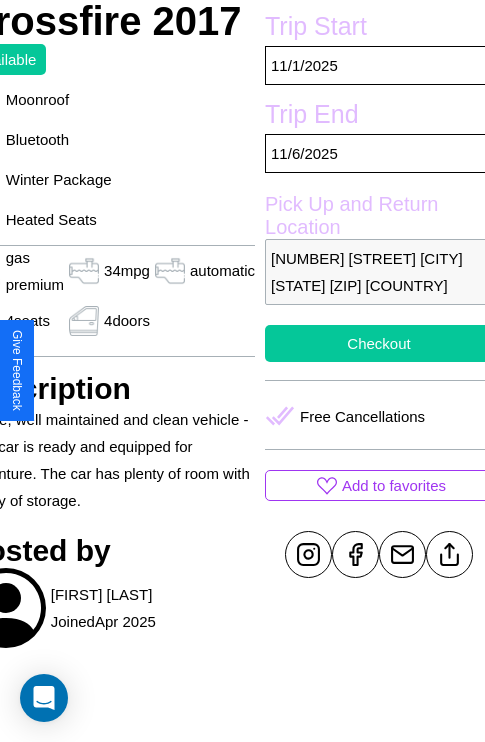 click on "Checkout" at bounding box center [379, 343] 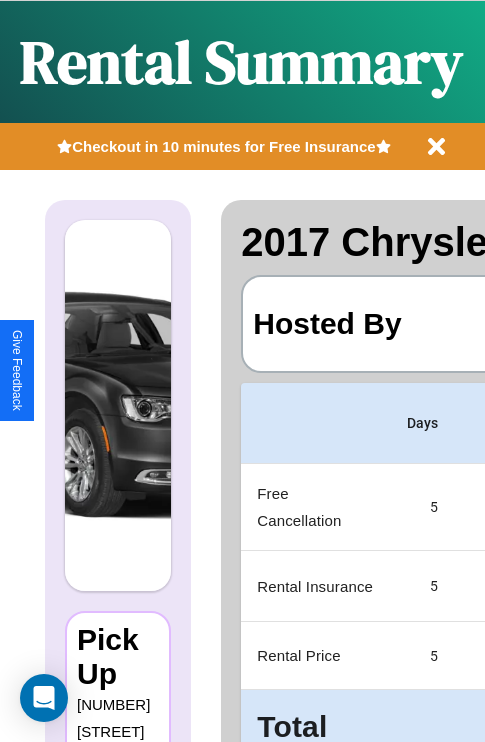 scroll, scrollTop: 0, scrollLeft: 378, axis: horizontal 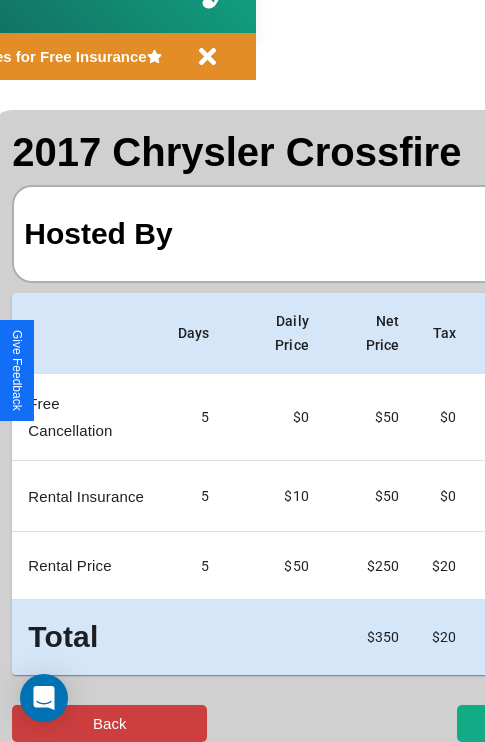 click on "Back" at bounding box center [109, 723] 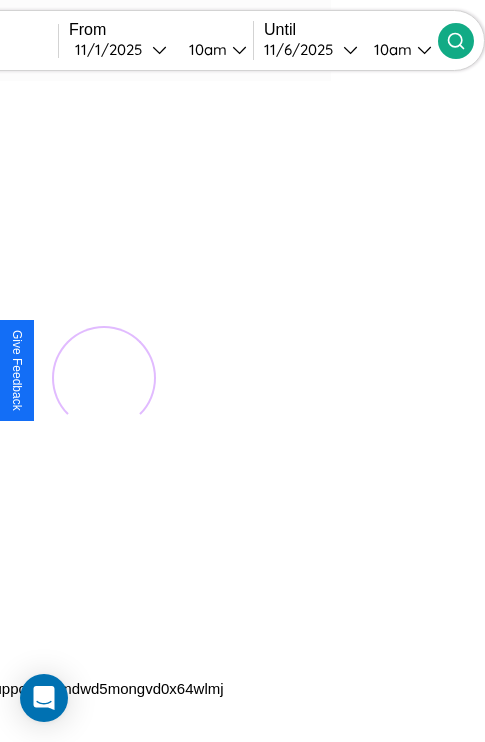 scroll, scrollTop: 0, scrollLeft: 0, axis: both 